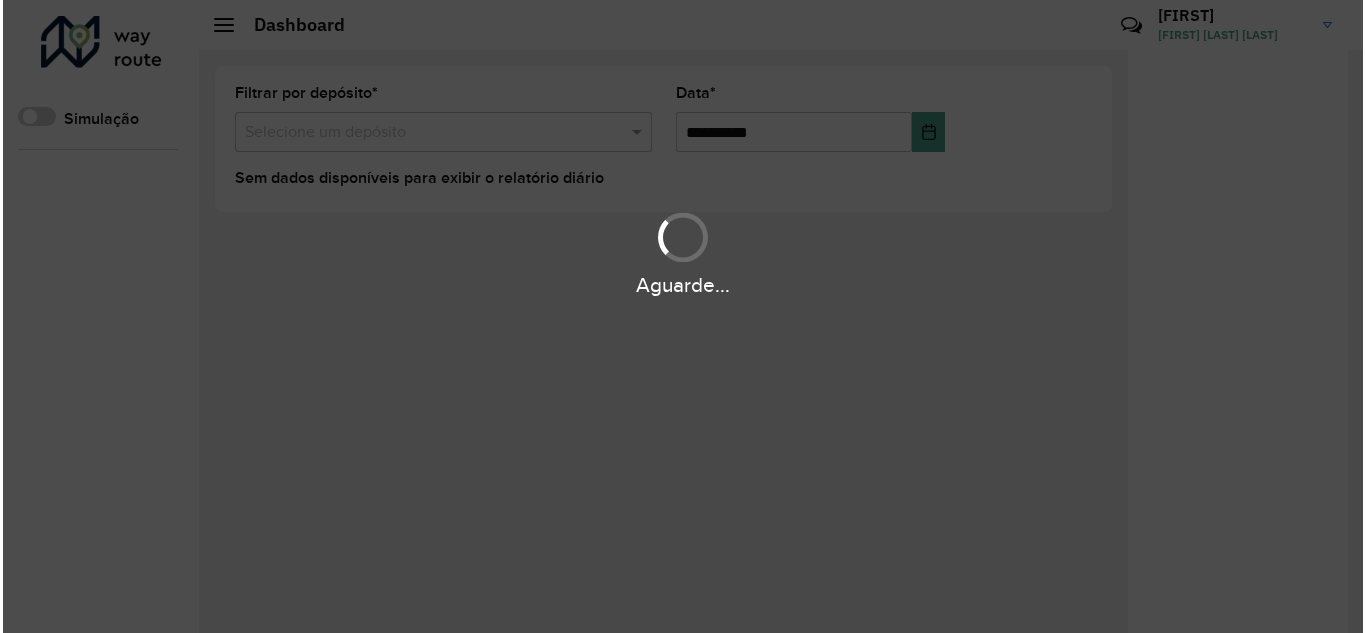 scroll, scrollTop: 0, scrollLeft: 0, axis: both 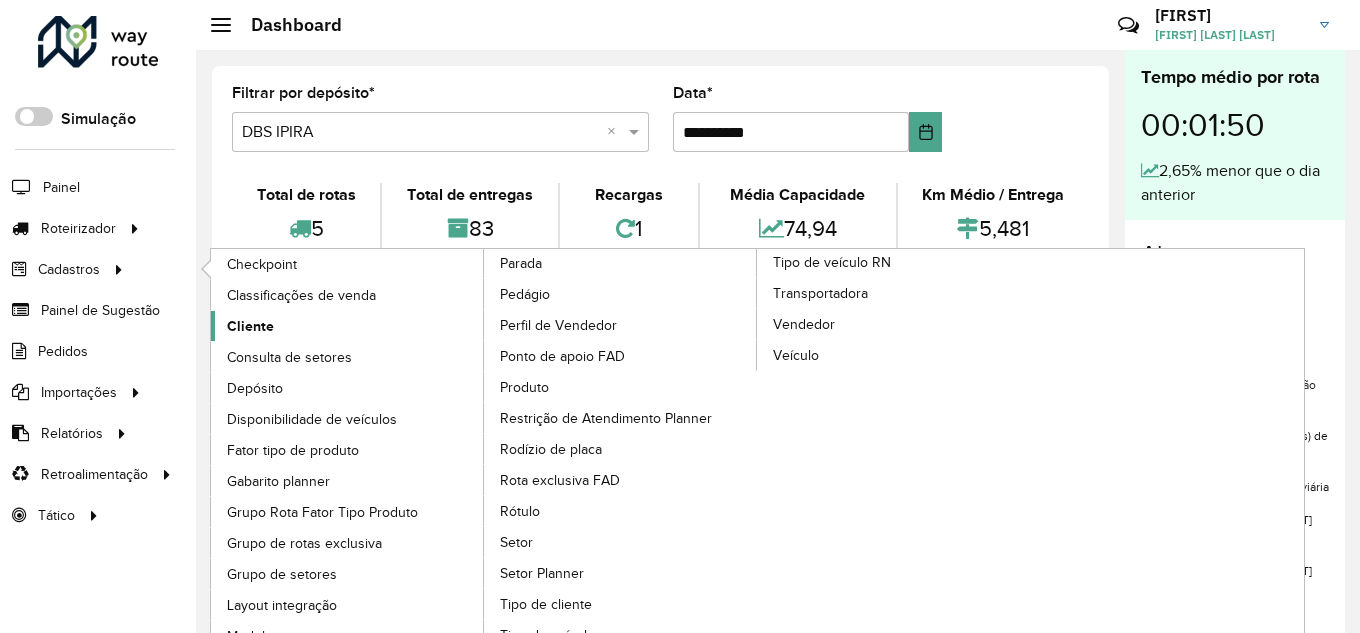 click on "Cliente" 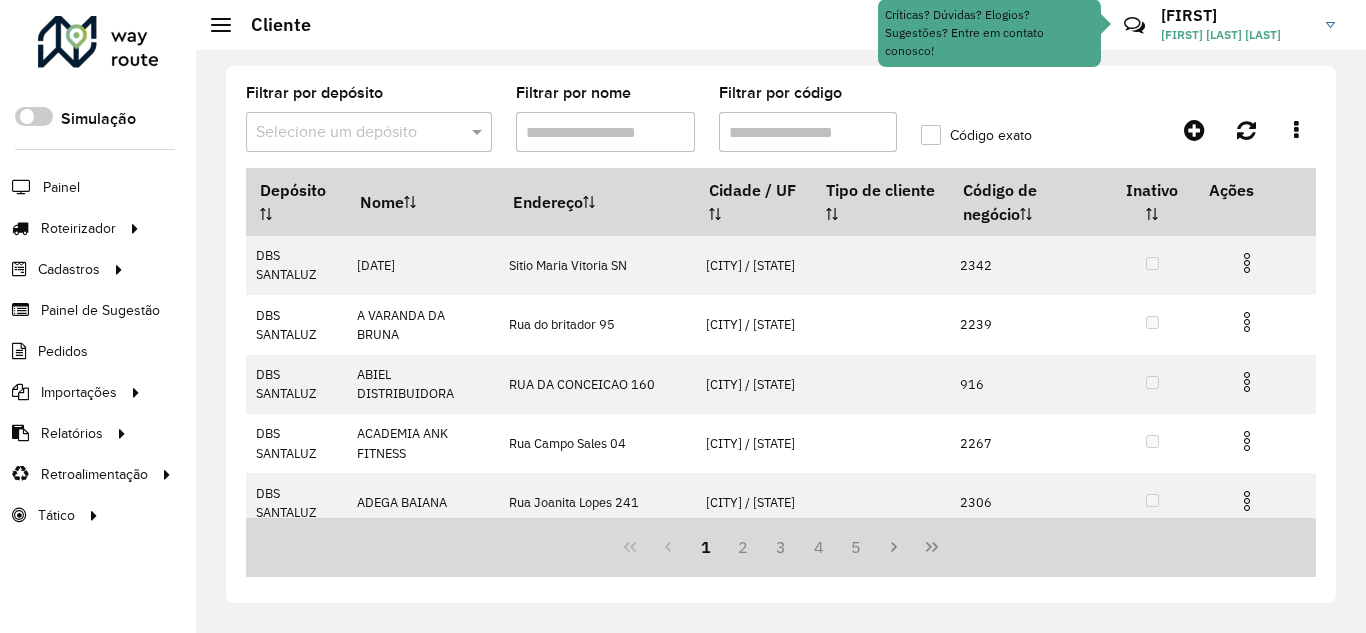 click on "Selecione um depósito" at bounding box center [369, 132] 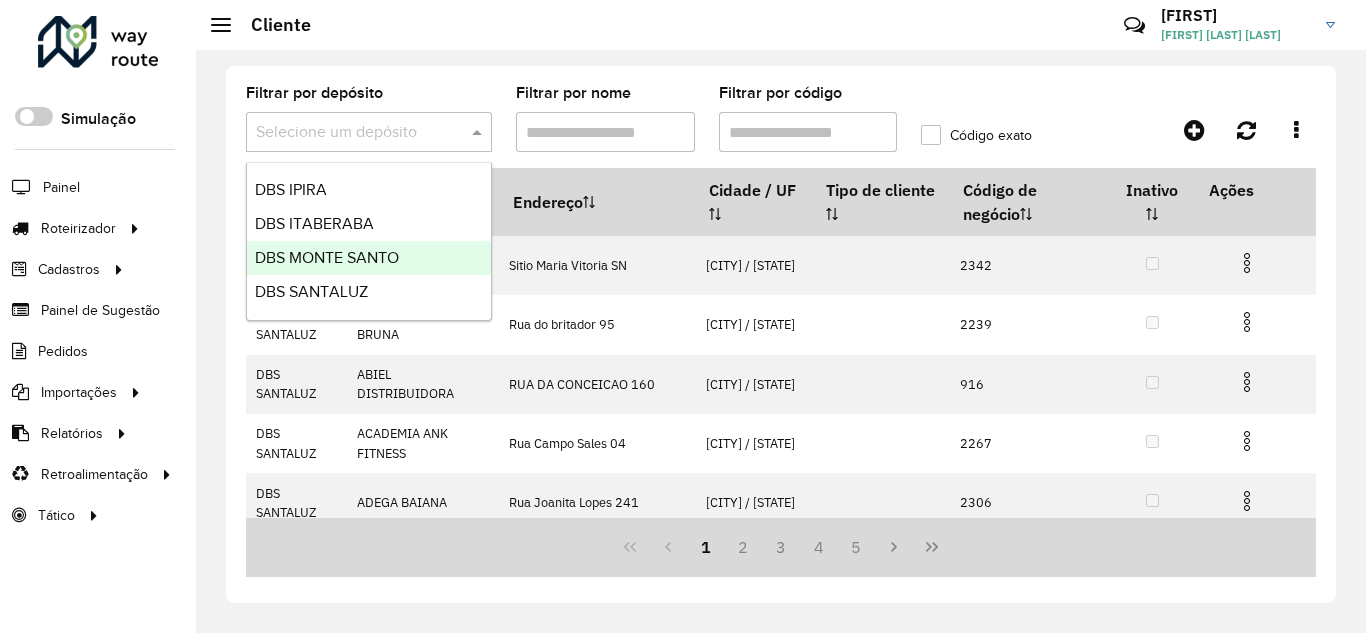 click on "DBS MONTE SANTO" at bounding box center [369, 258] 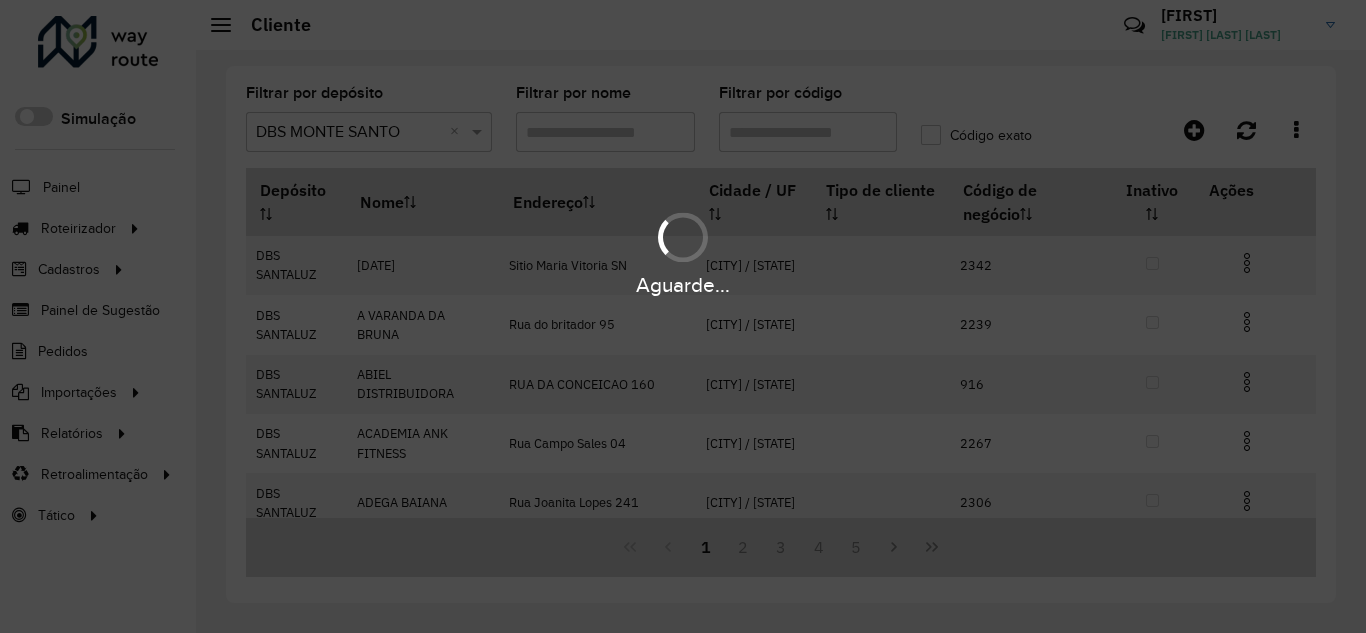 click on "Aguarde..." at bounding box center (683, 316) 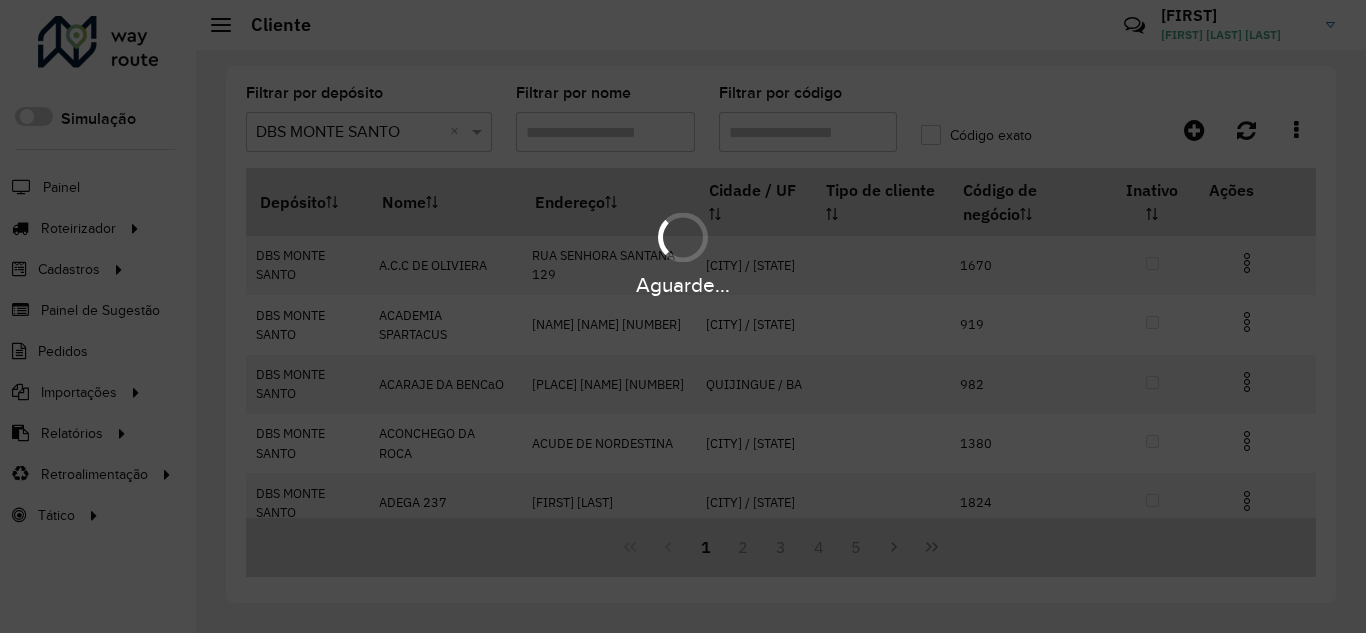 click on "Aguarde..." at bounding box center [683, 316] 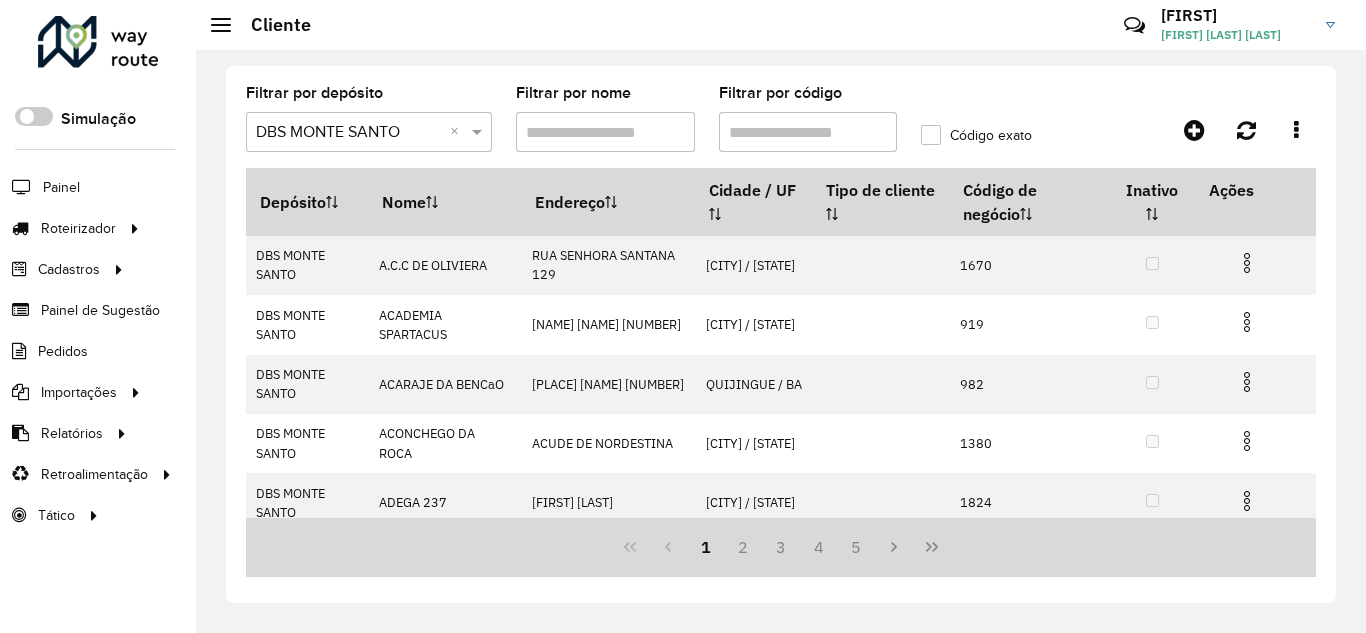 click on "Filtrar por código" at bounding box center [808, 132] 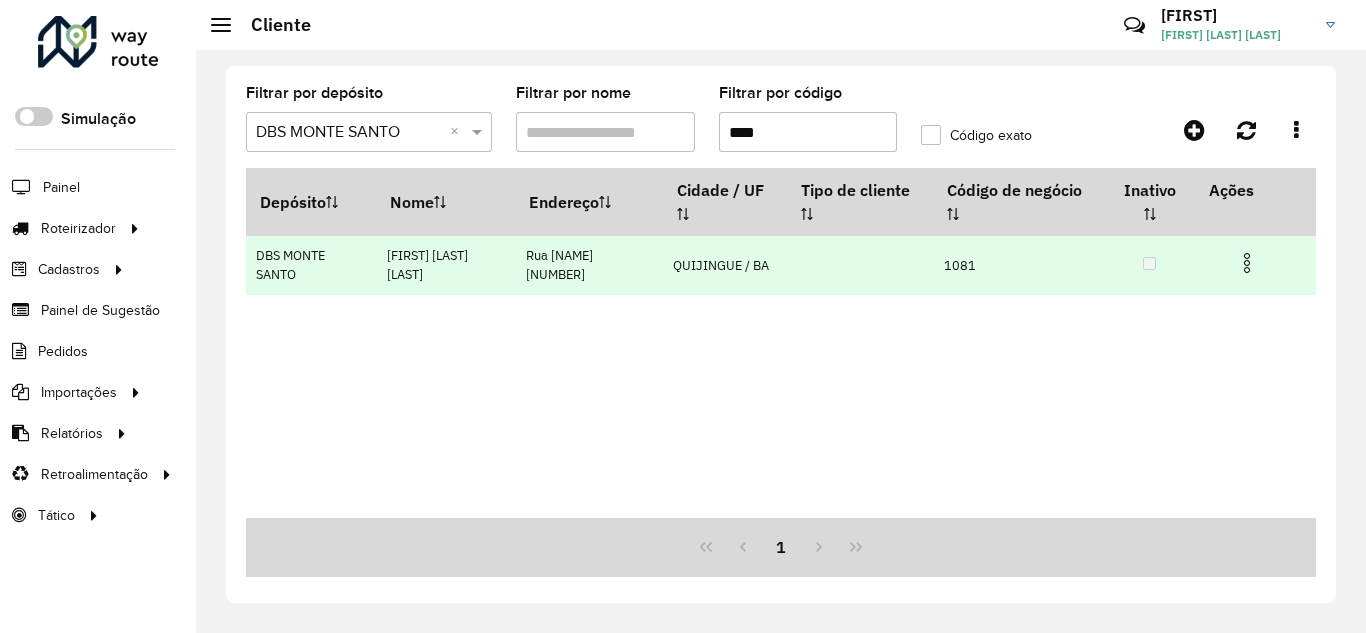 type on "****" 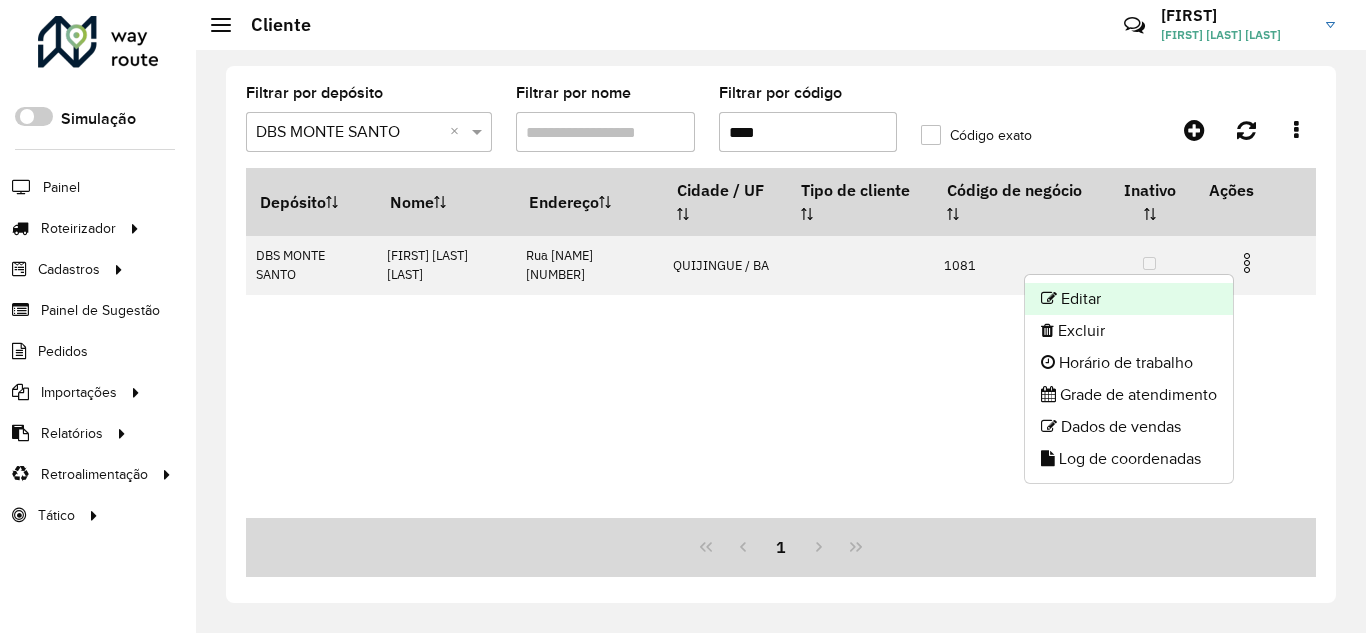 click on "Editar" 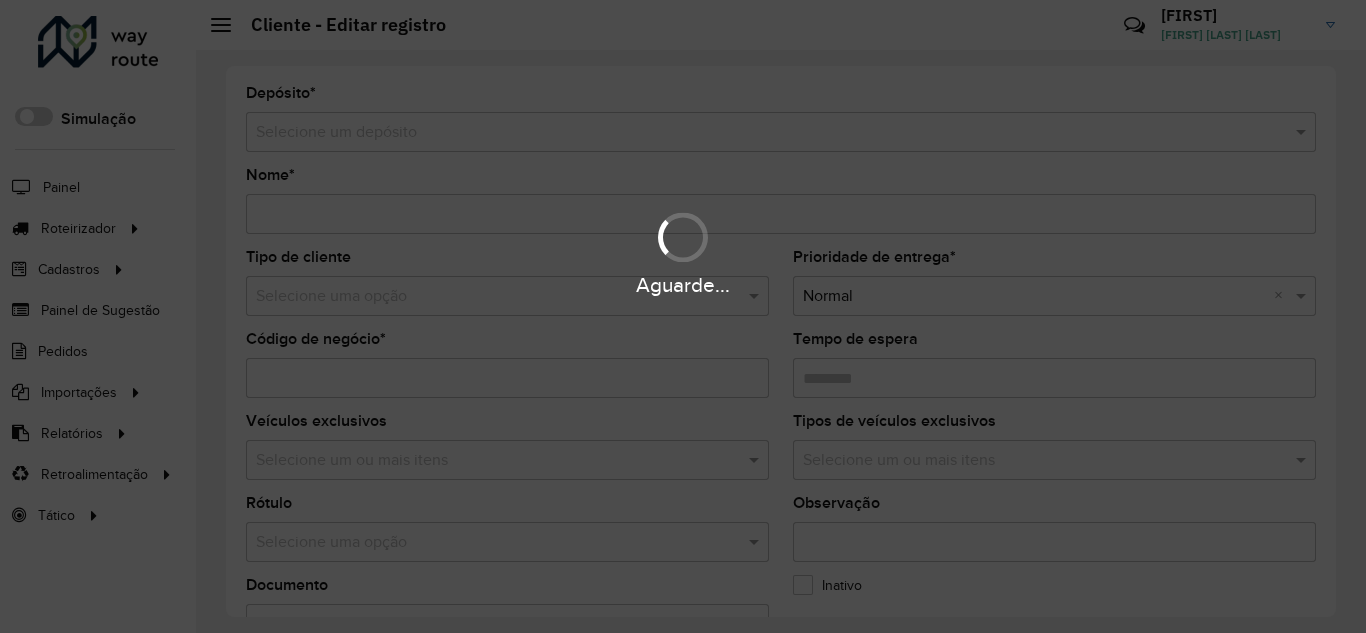 type on "**********" 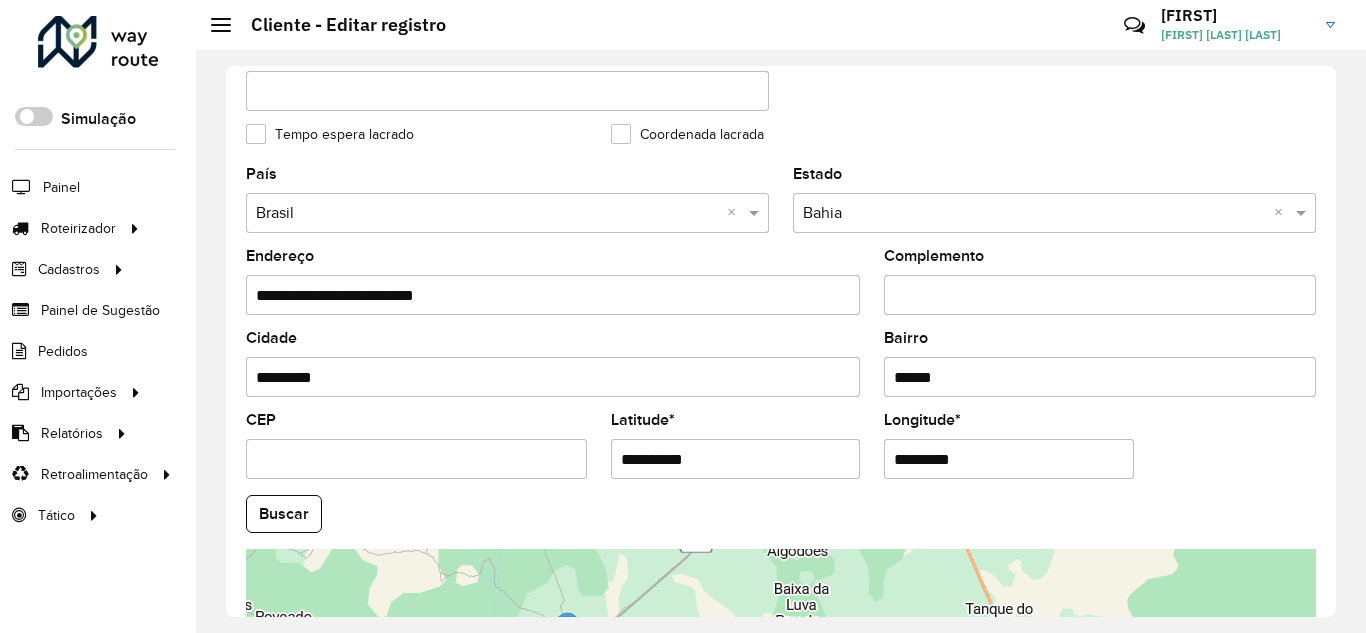scroll, scrollTop: 733, scrollLeft: 0, axis: vertical 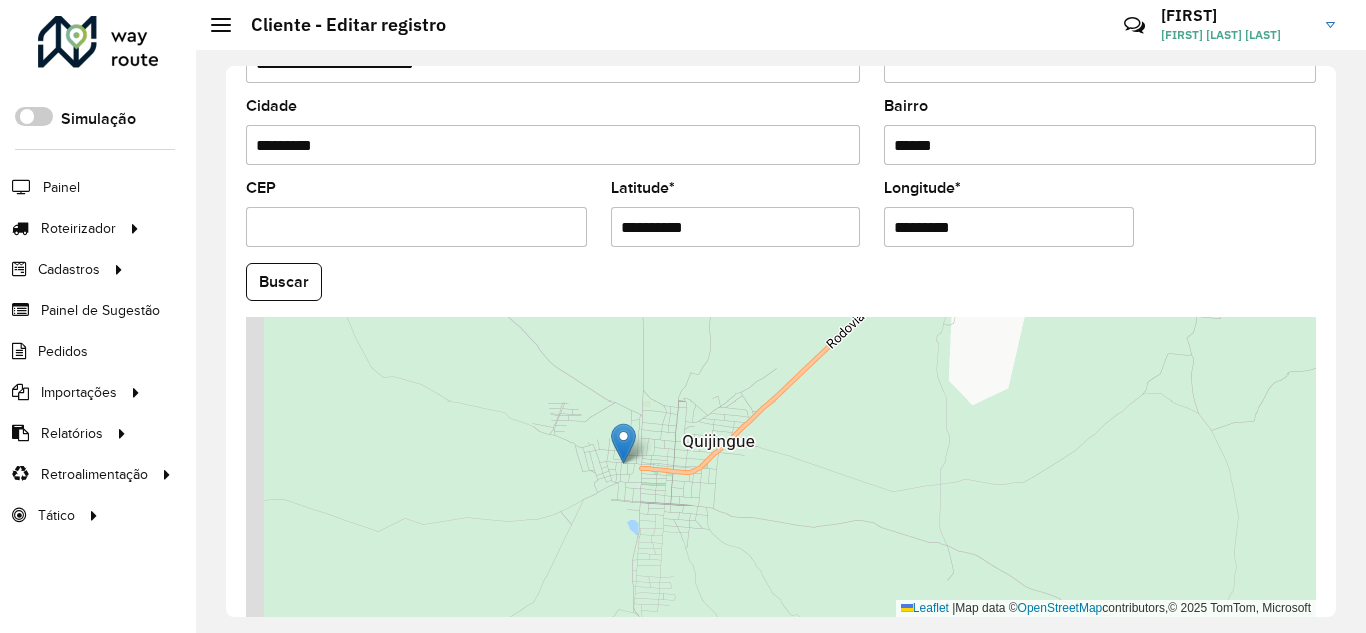 drag, startPoint x: 548, startPoint y: 435, endPoint x: 671, endPoint y: 429, distance: 123.146255 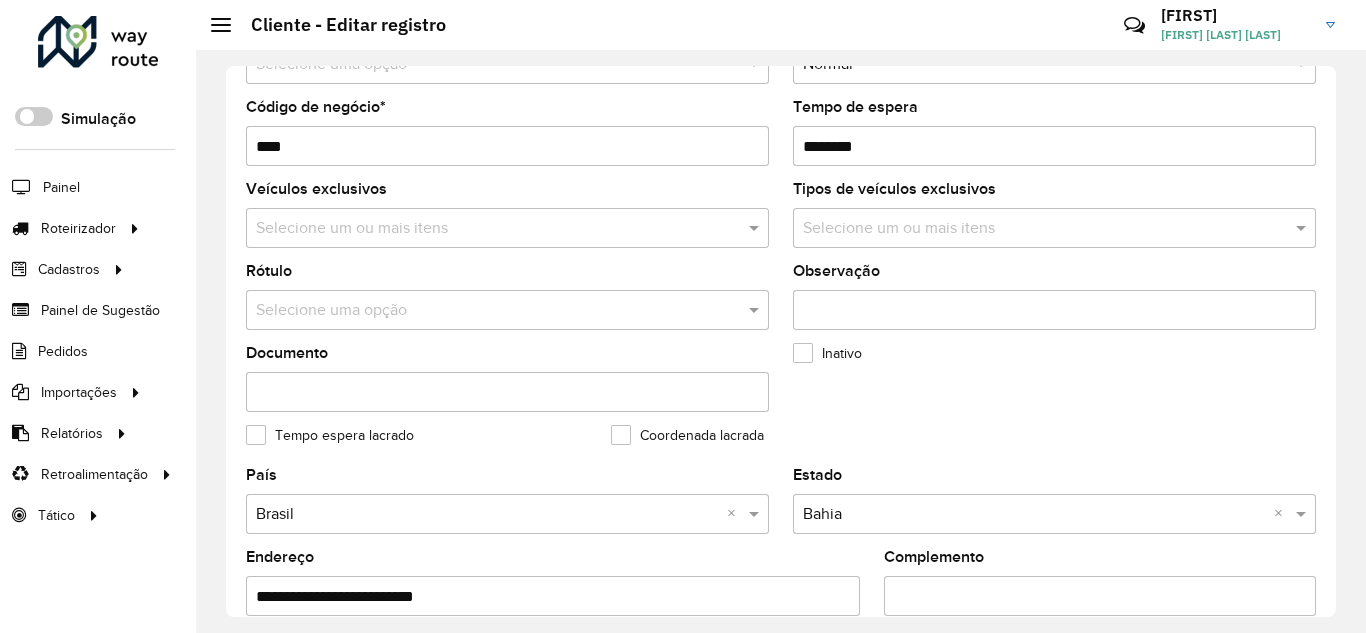scroll, scrollTop: 0, scrollLeft: 0, axis: both 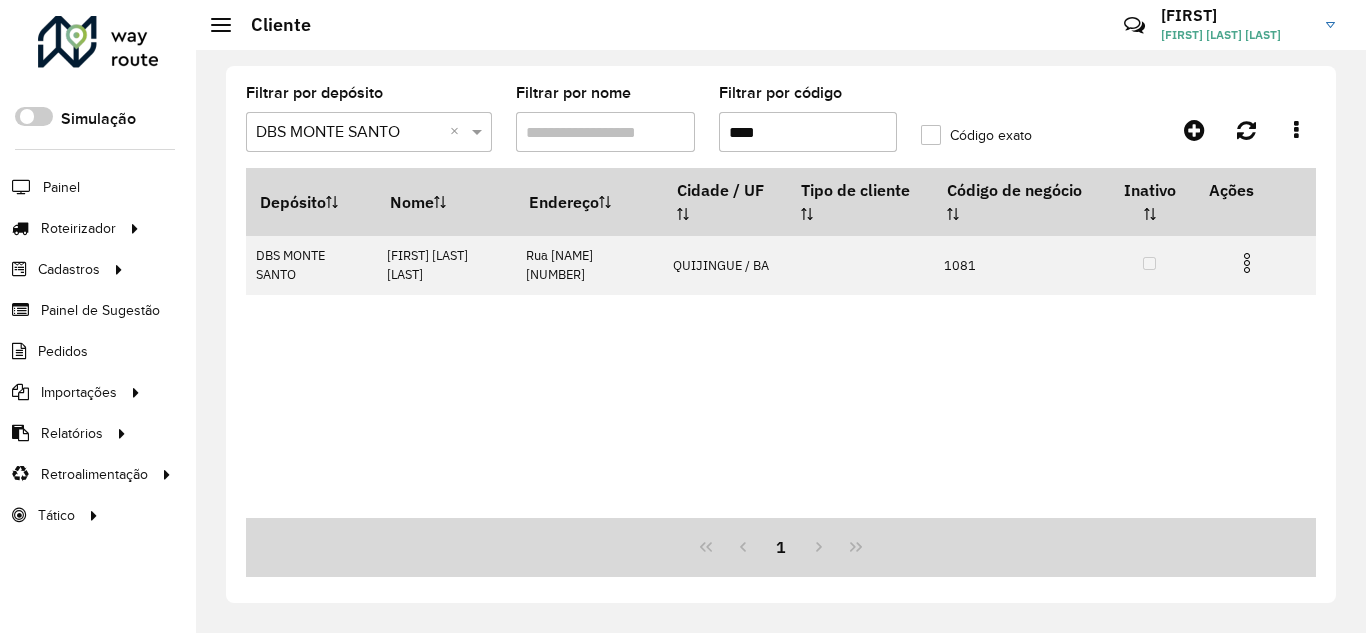 click on "****" at bounding box center (808, 132) 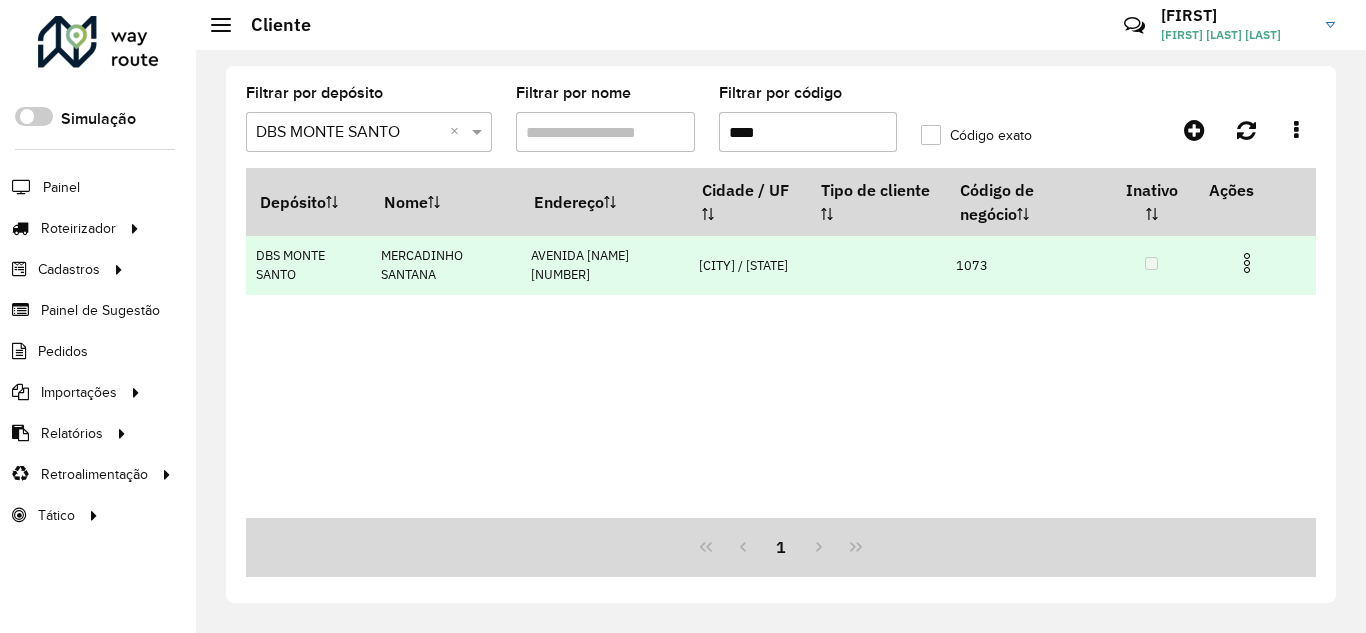 type on "****" 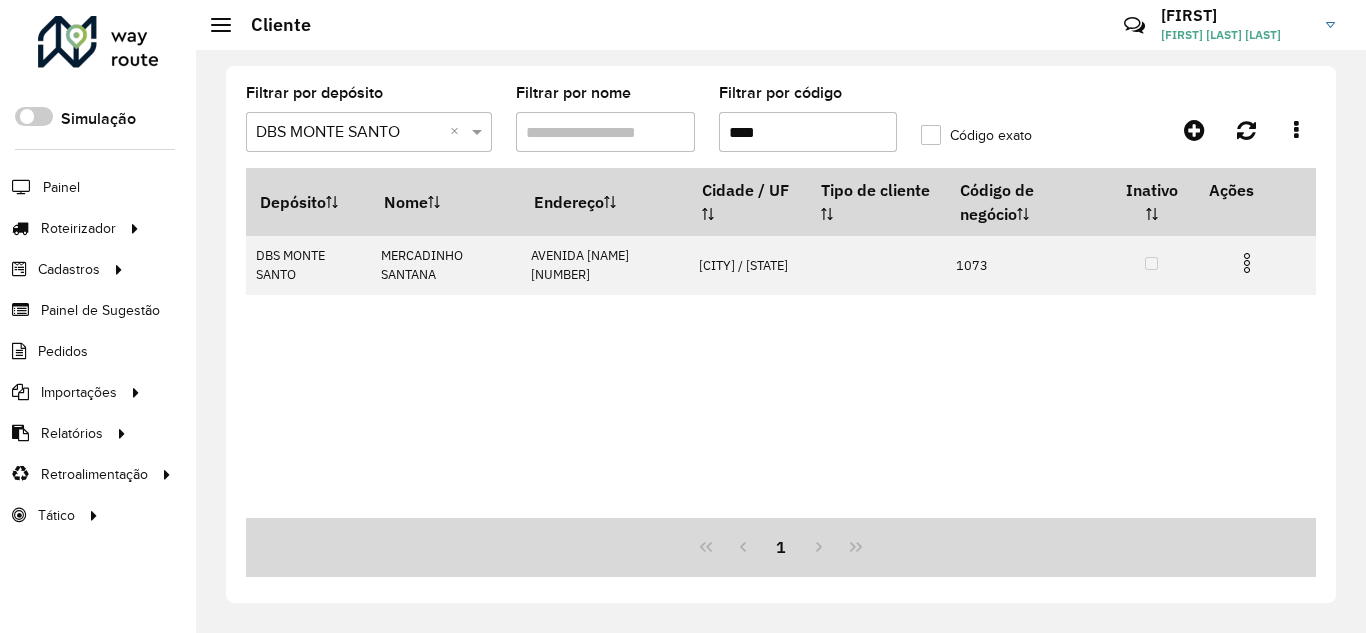 click on "Depósito   Nome   Endereço   Cidade / UF   Tipo de cliente   Código de negócio   Inativo   Ações   DBS [NAME]   MERCADINHO [NAME]   AVENIDA [NAME] [NUMBER]  [CITY] / [STATE]      [NUMBER]" at bounding box center (781, 343) 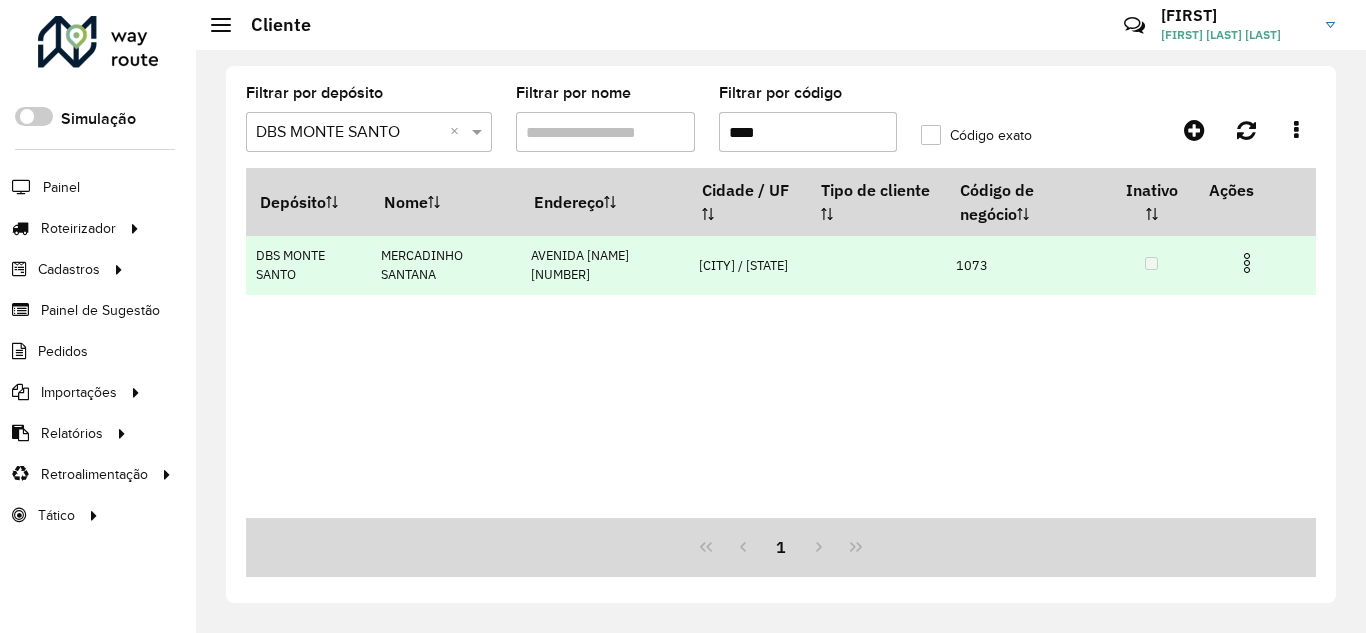 click at bounding box center (1247, 263) 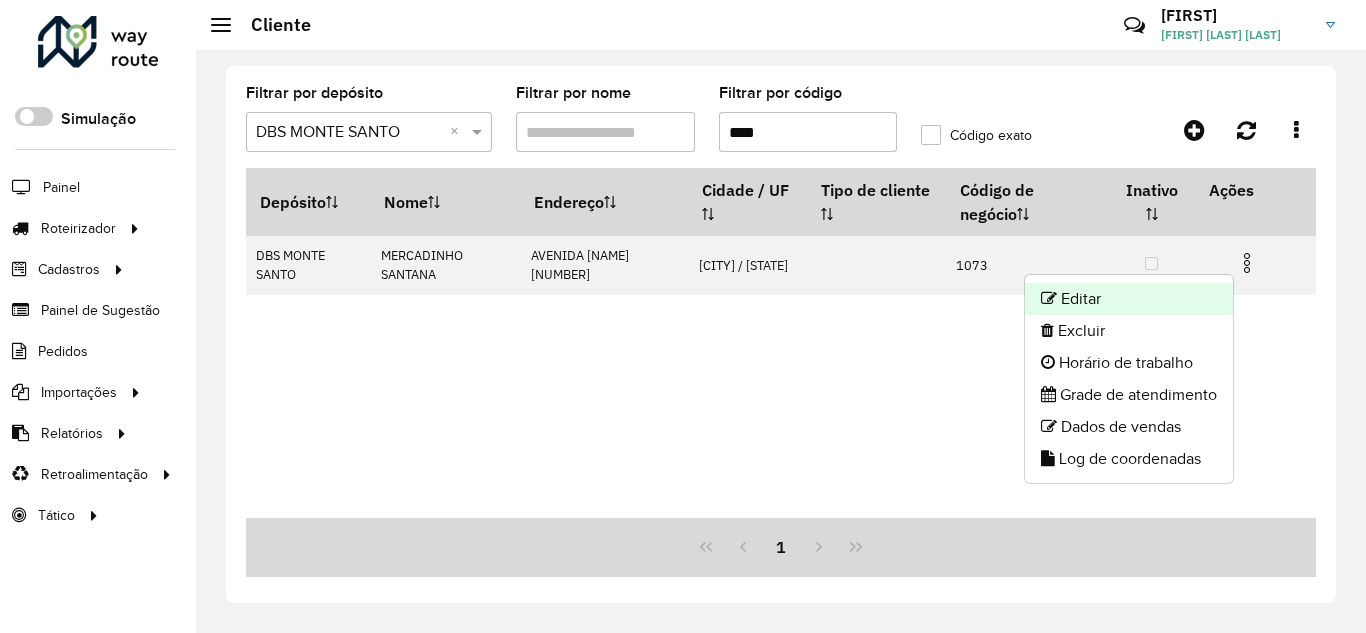 click on "Editar" 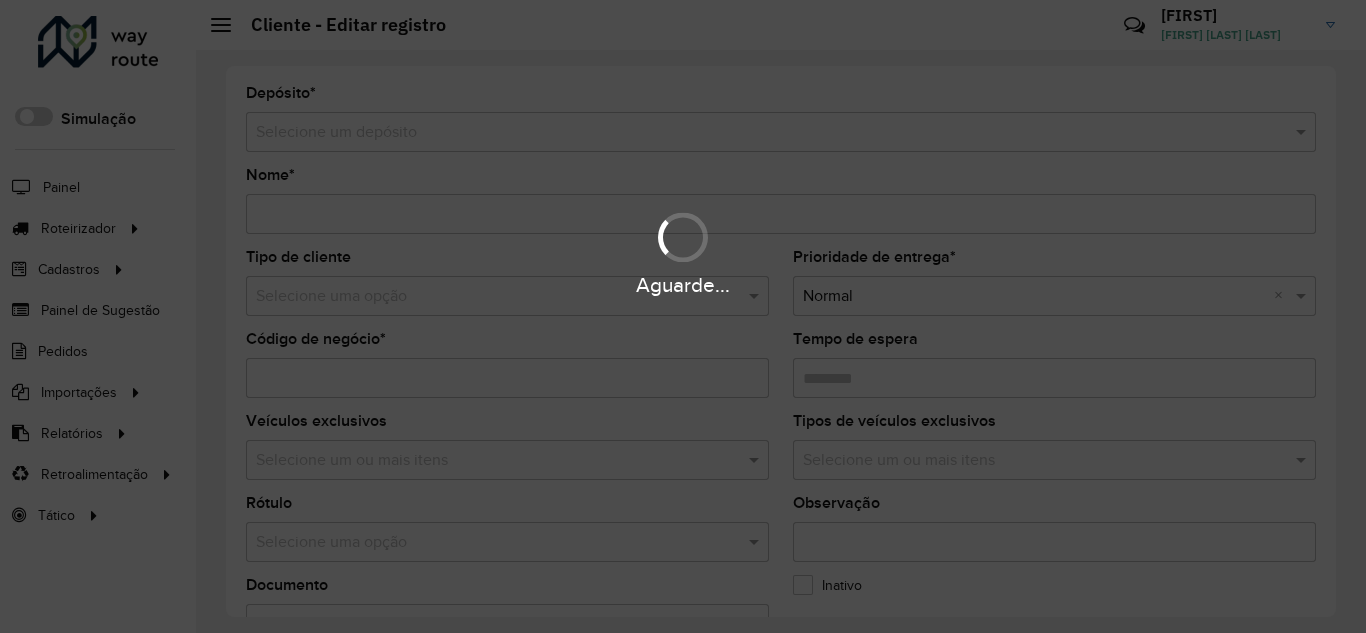 type on "**********" 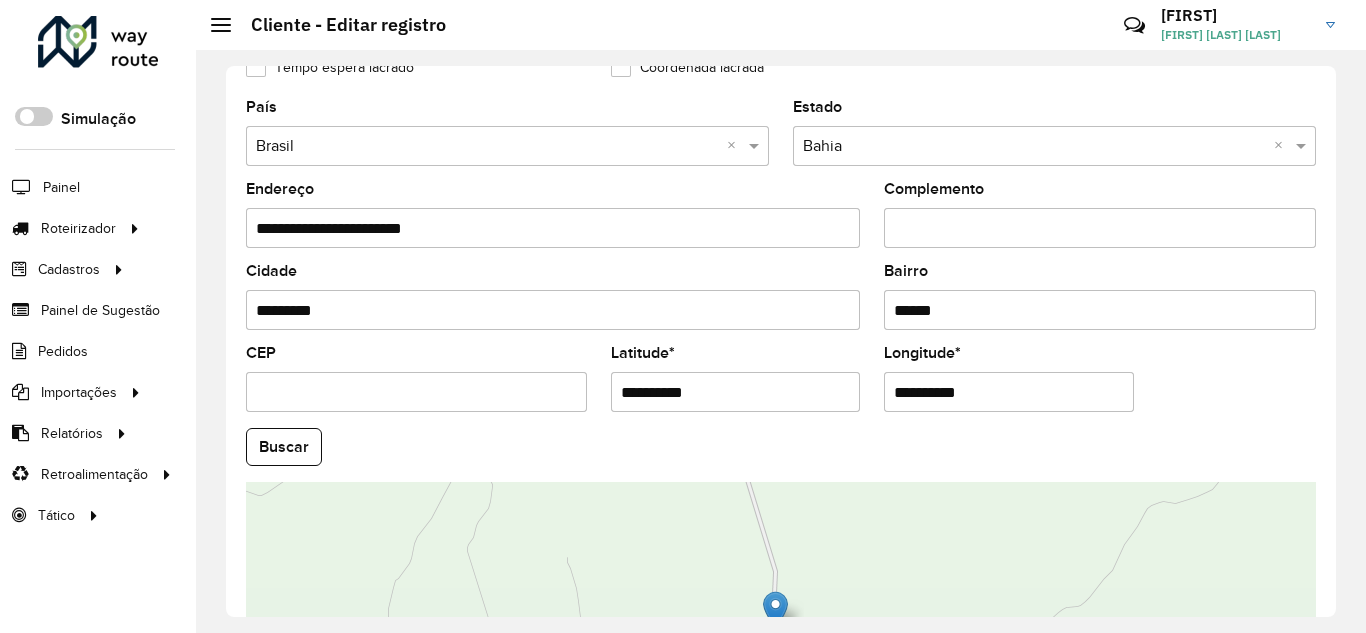scroll, scrollTop: 800, scrollLeft: 0, axis: vertical 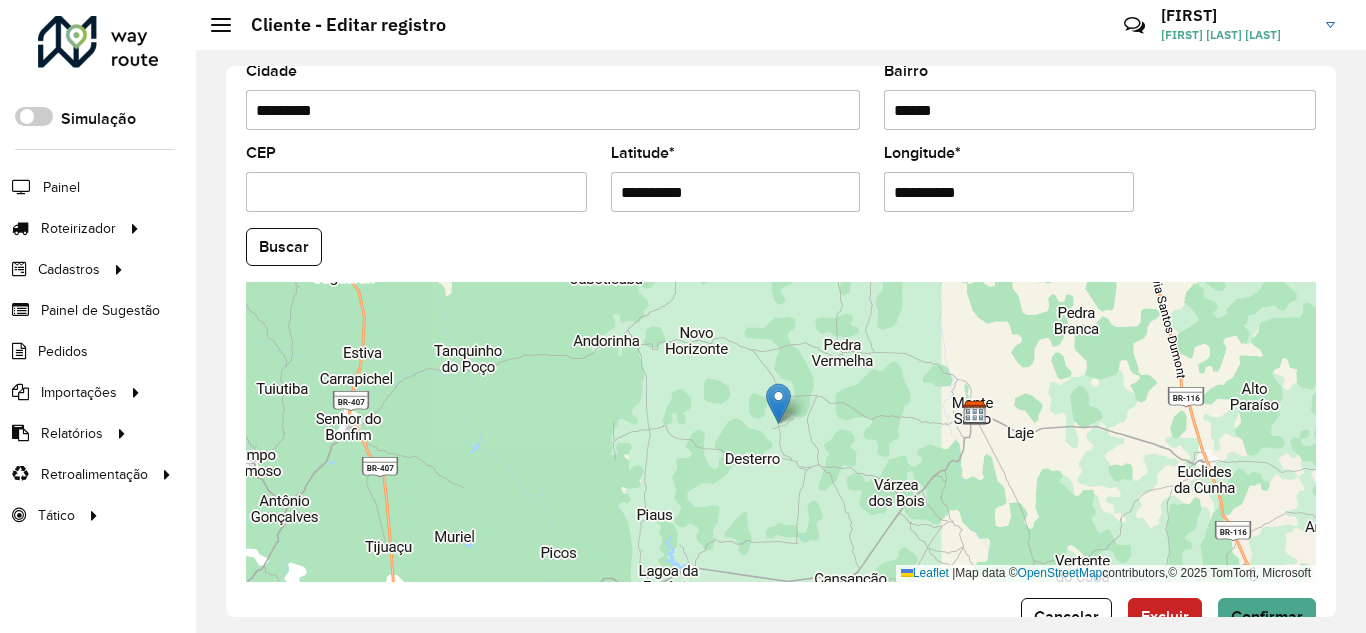 drag, startPoint x: 767, startPoint y: 400, endPoint x: 824, endPoint y: 428, distance: 63.505905 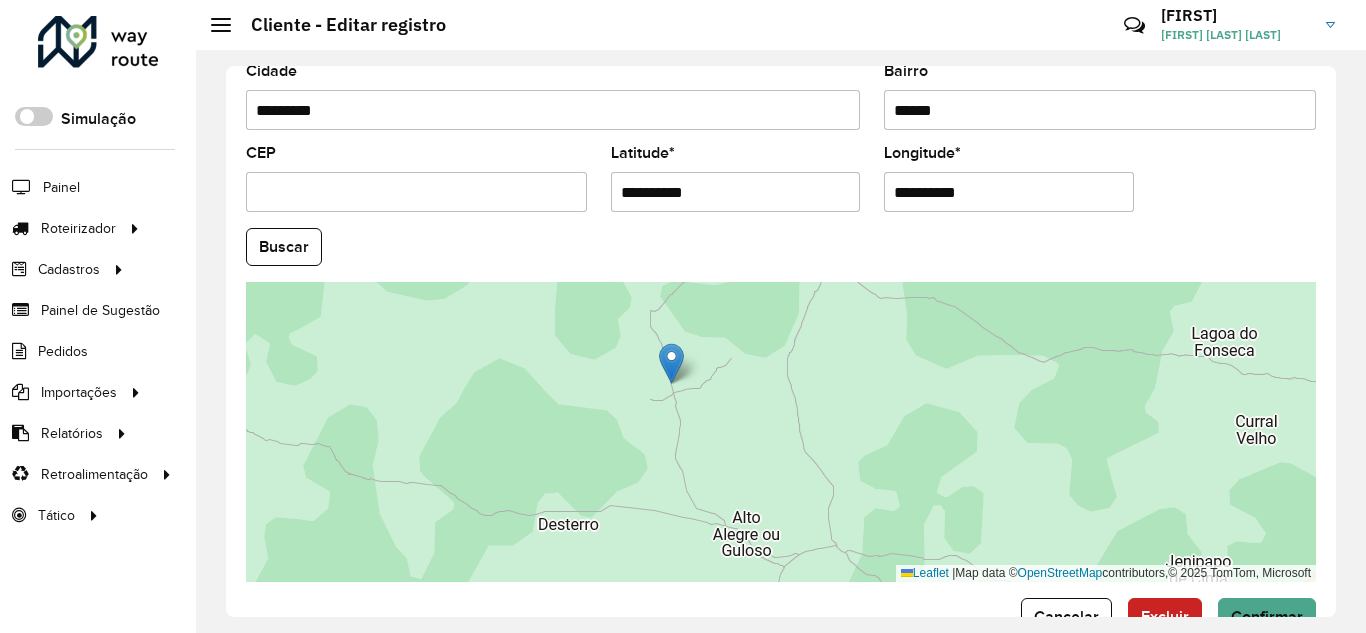 drag, startPoint x: 792, startPoint y: 419, endPoint x: 722, endPoint y: 360, distance: 91.5478 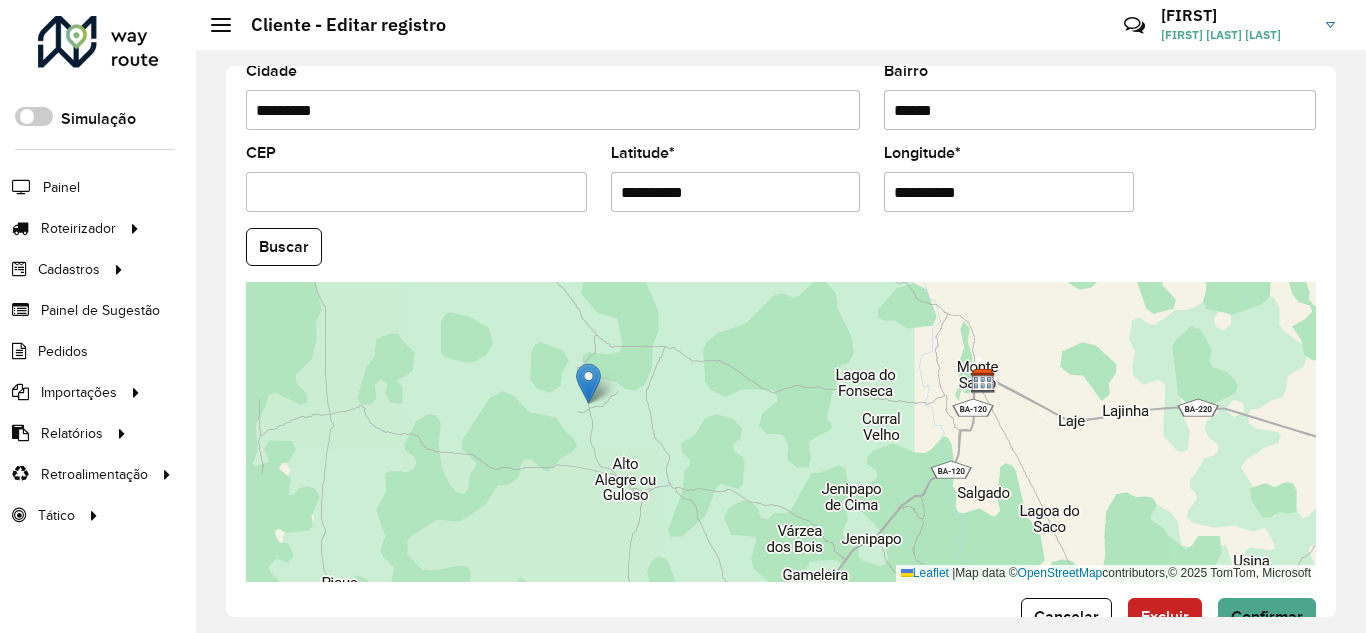 drag, startPoint x: 691, startPoint y: 402, endPoint x: 615, endPoint y: 420, distance: 78.10249 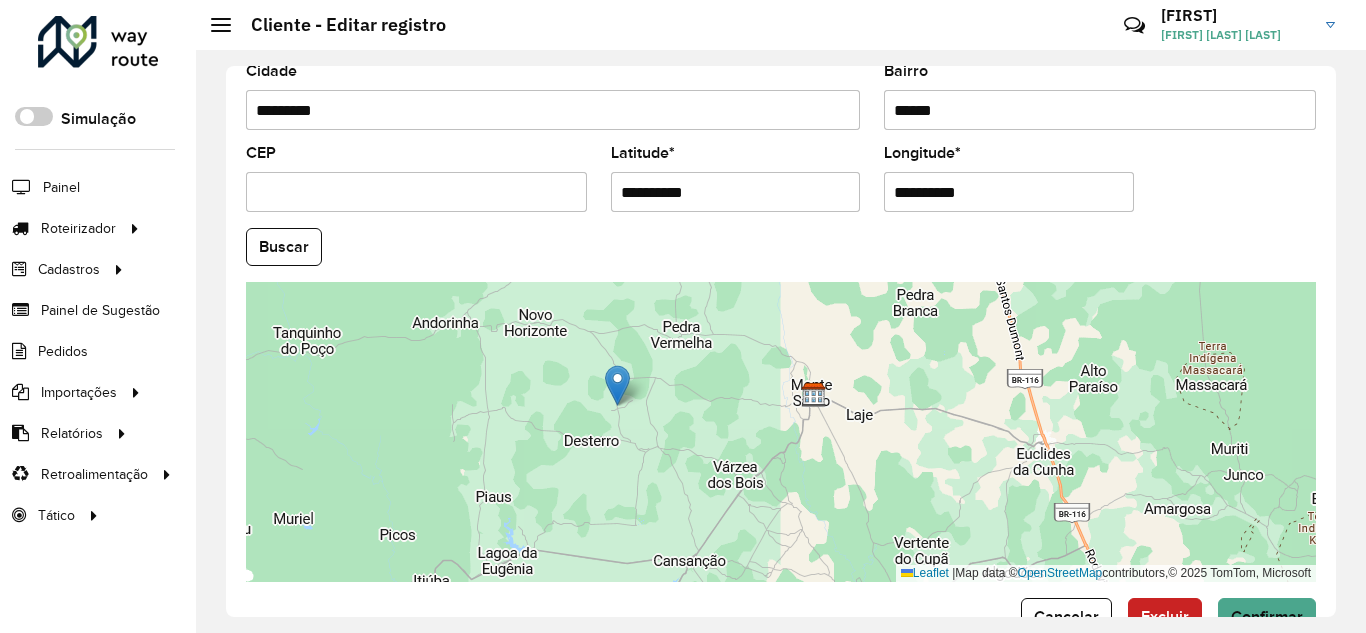 drag, startPoint x: 656, startPoint y: 409, endPoint x: 793, endPoint y: 371, distance: 142.17242 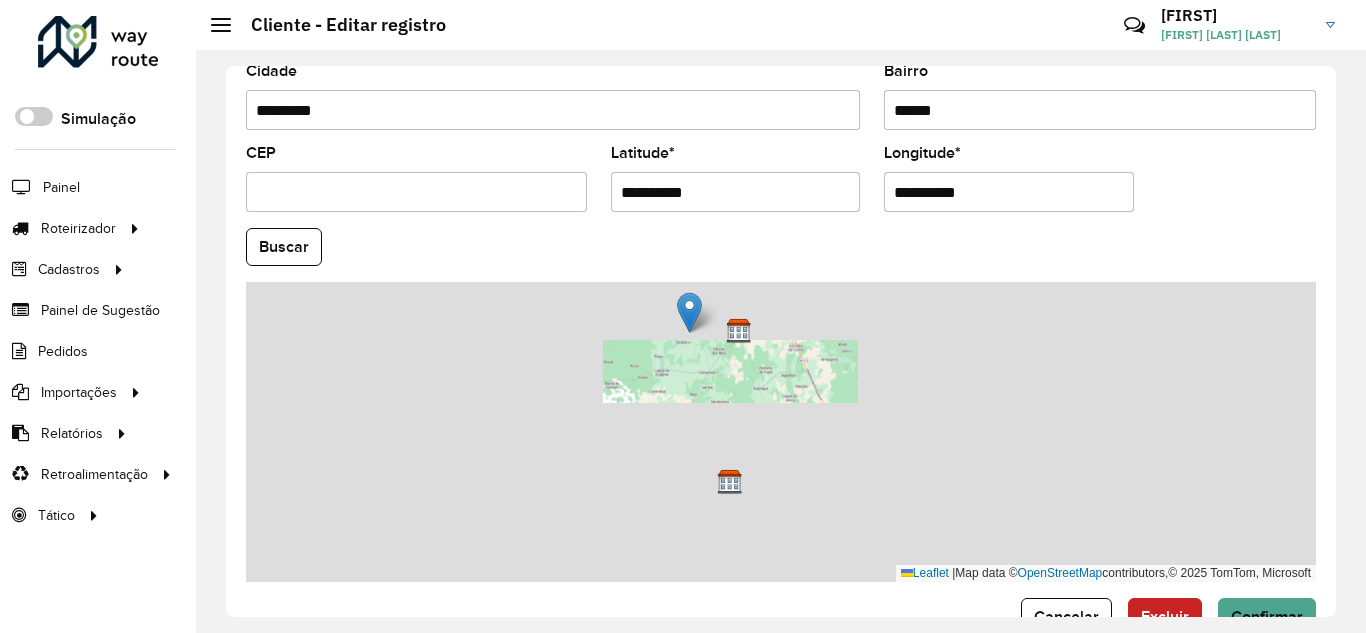 scroll, scrollTop: 855, scrollLeft: 0, axis: vertical 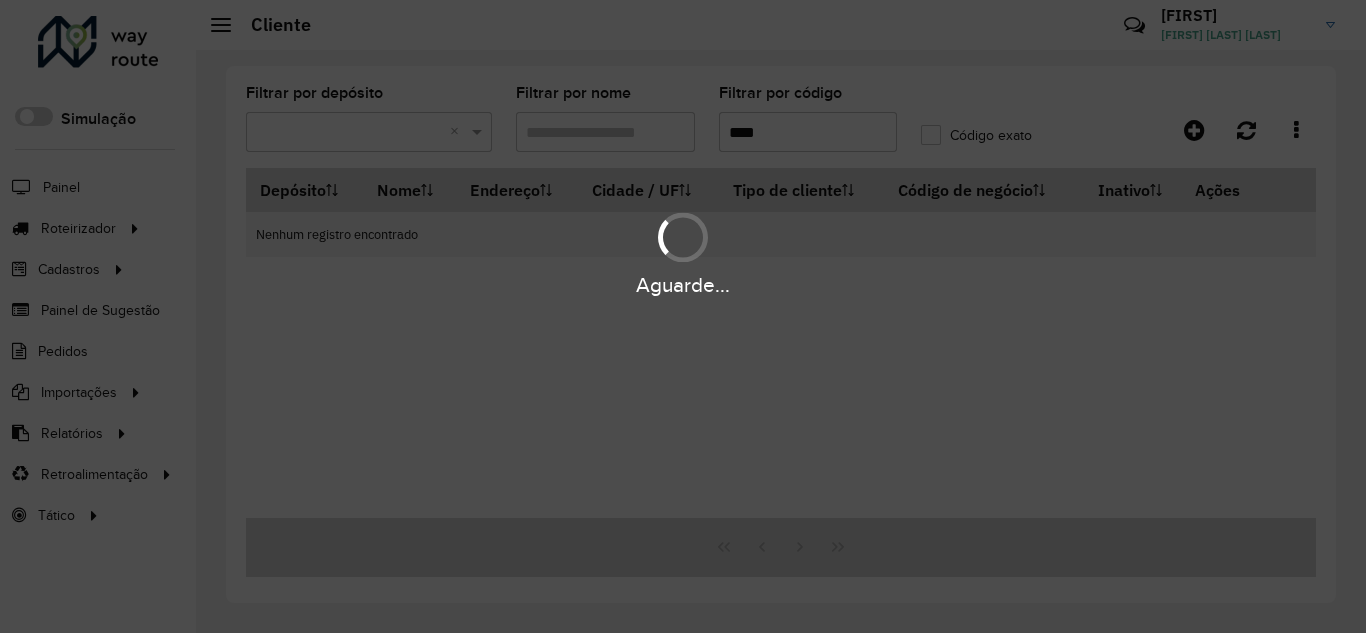 click on "Aguarde..." at bounding box center [683, 316] 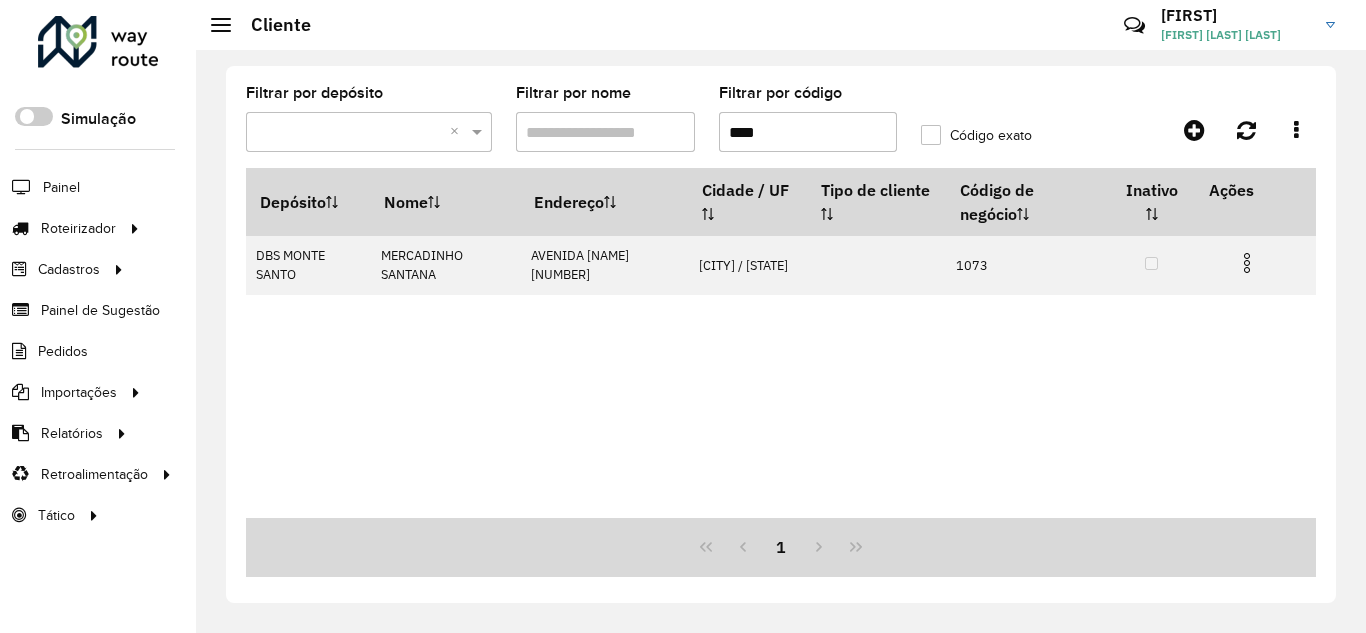 click on "****" at bounding box center (808, 132) 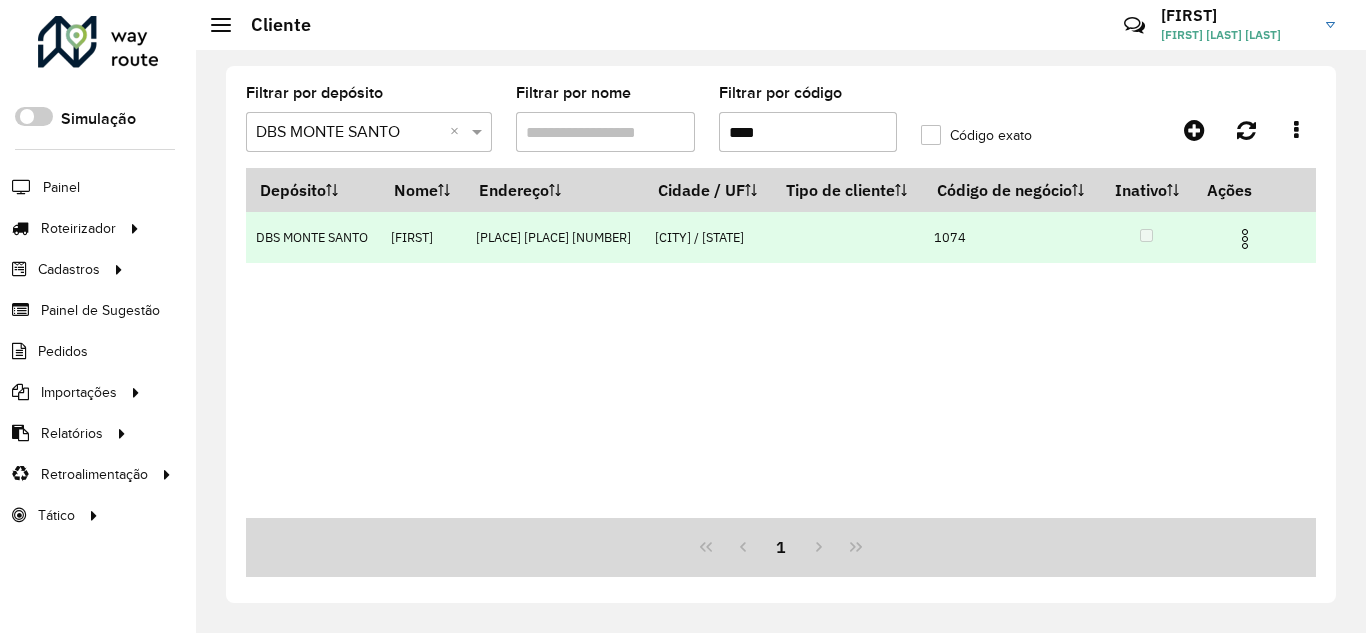 type on "****" 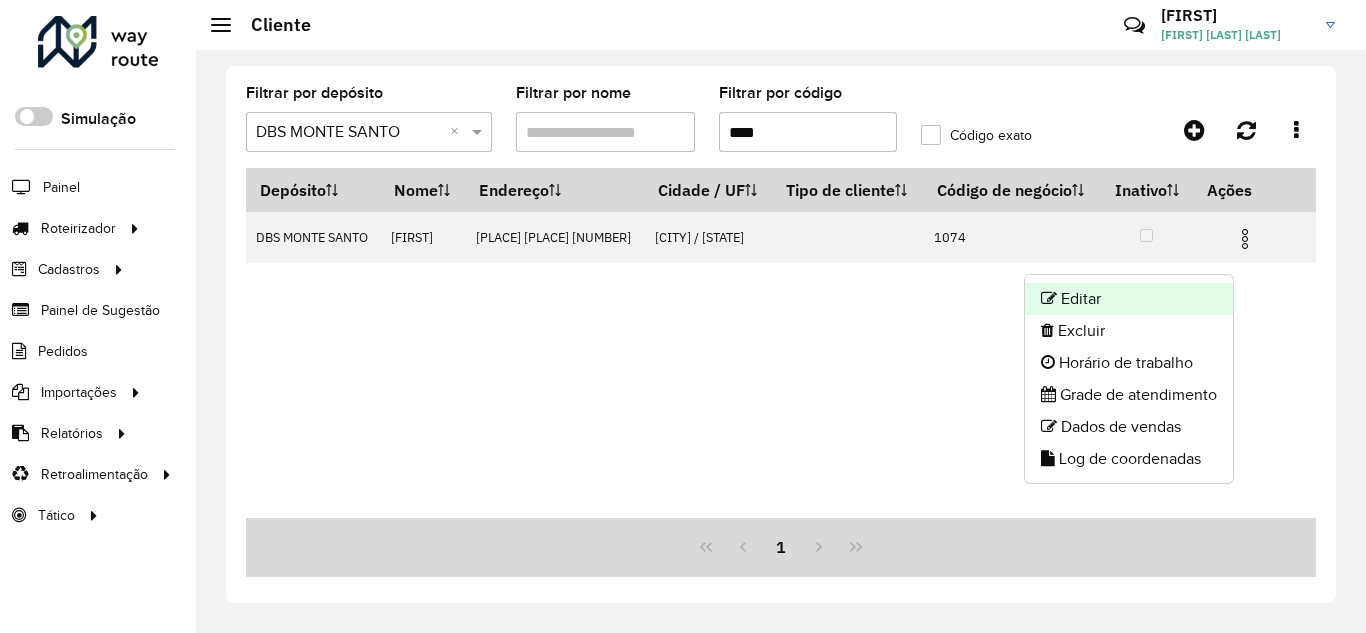 click on "Editar" 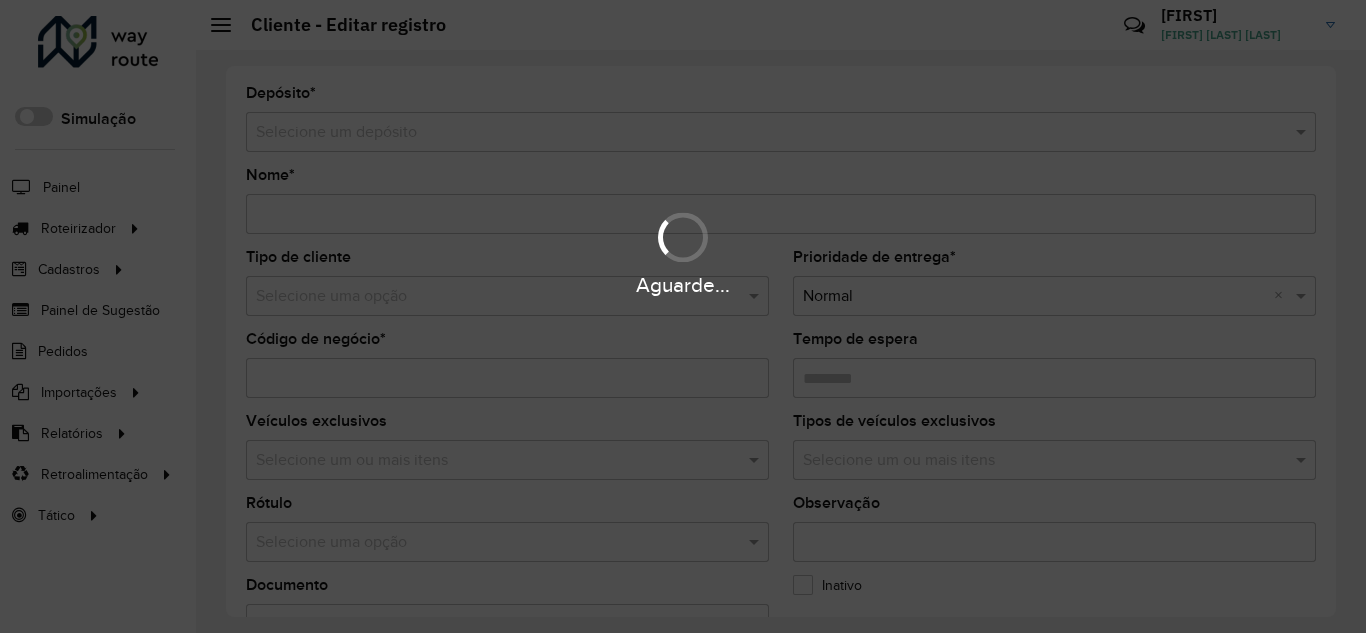 type on "****" 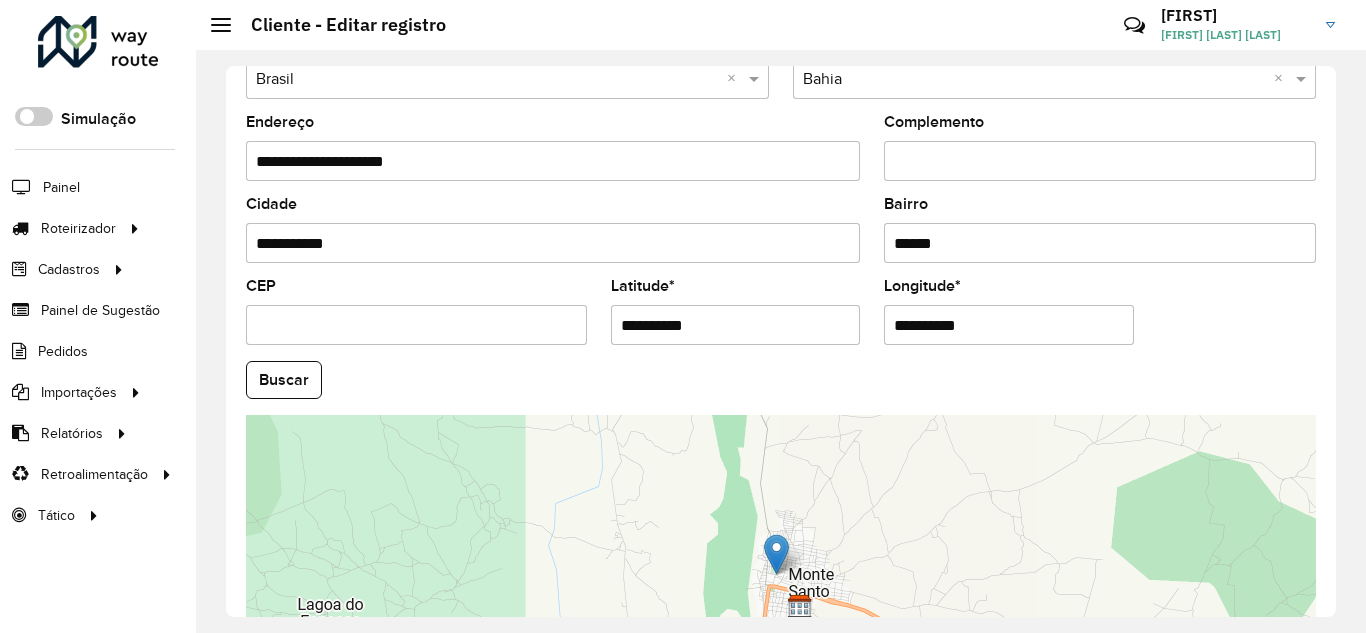 scroll, scrollTop: 800, scrollLeft: 0, axis: vertical 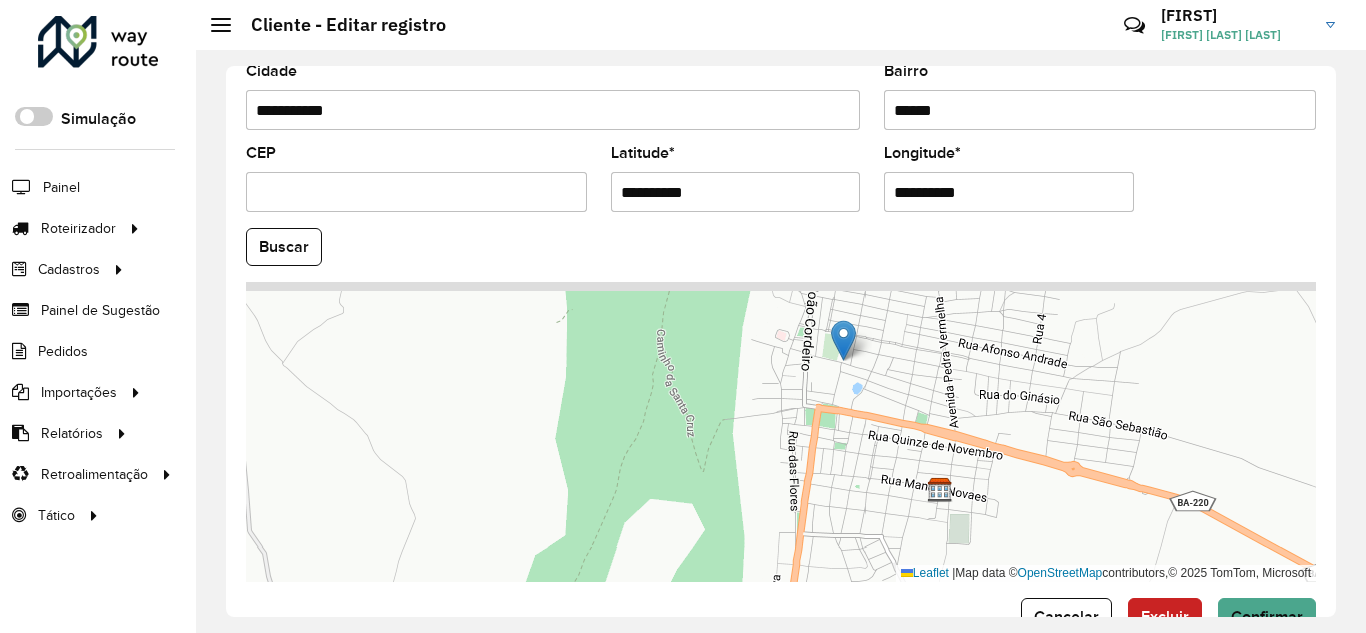 drag, startPoint x: 889, startPoint y: 347, endPoint x: 788, endPoint y: 455, distance: 147.86818 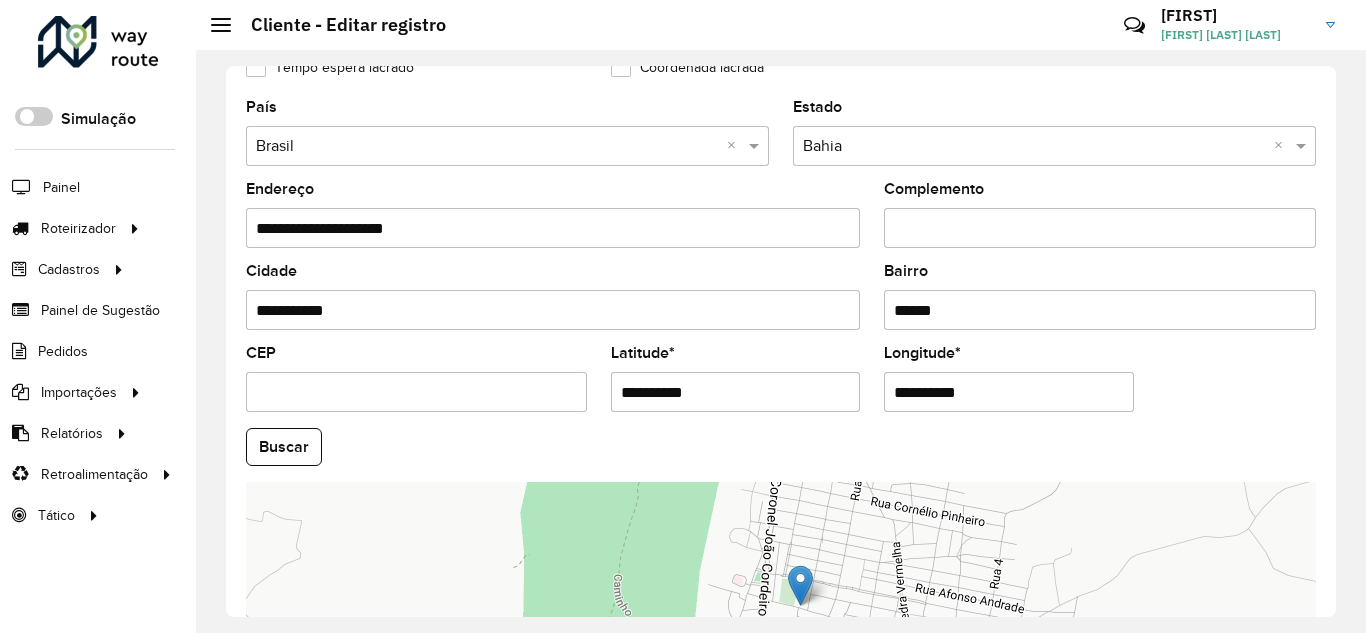 scroll, scrollTop: 733, scrollLeft: 0, axis: vertical 